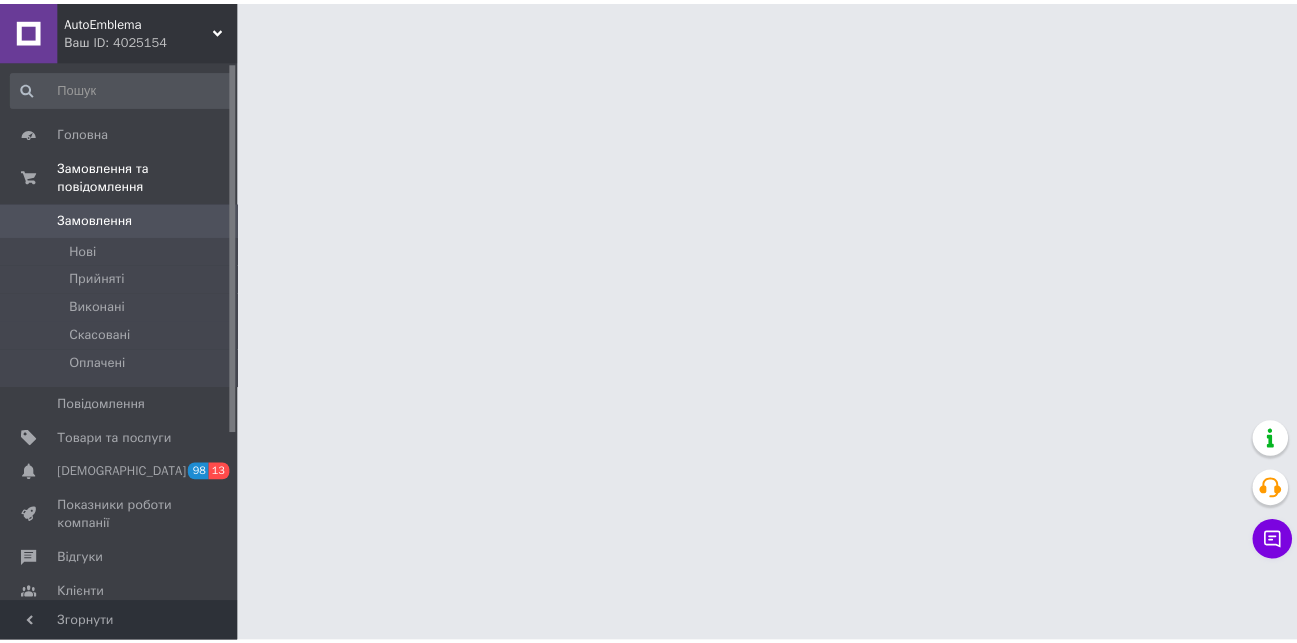 scroll, scrollTop: 0, scrollLeft: 0, axis: both 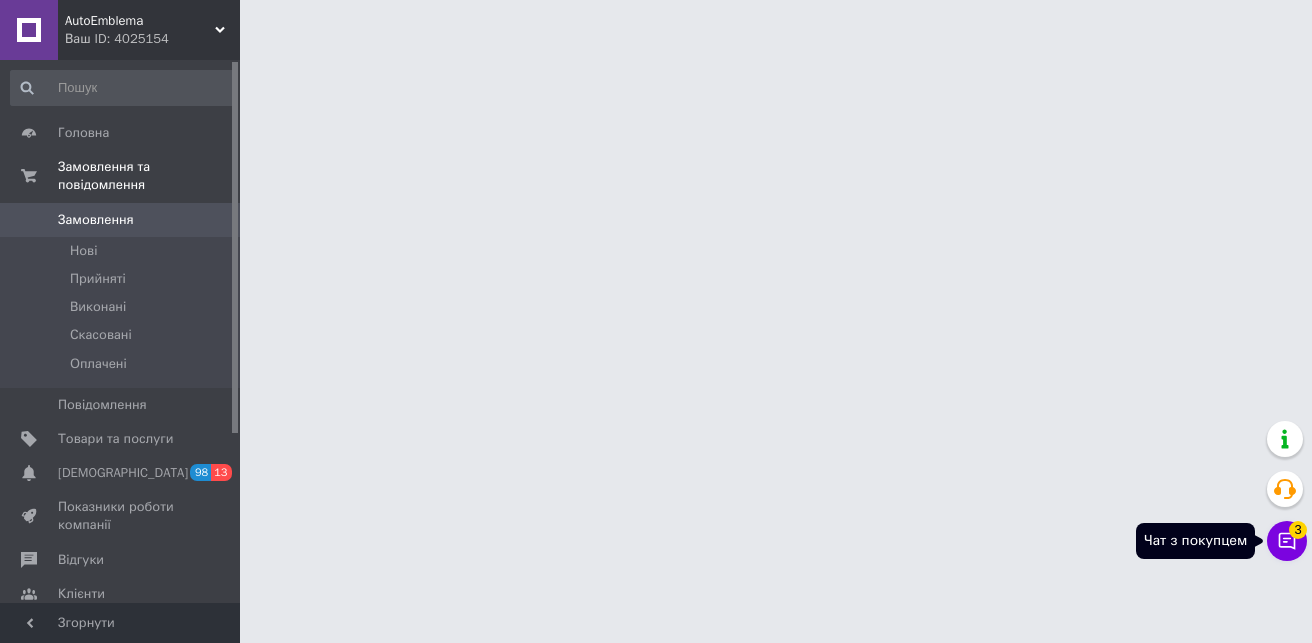 click 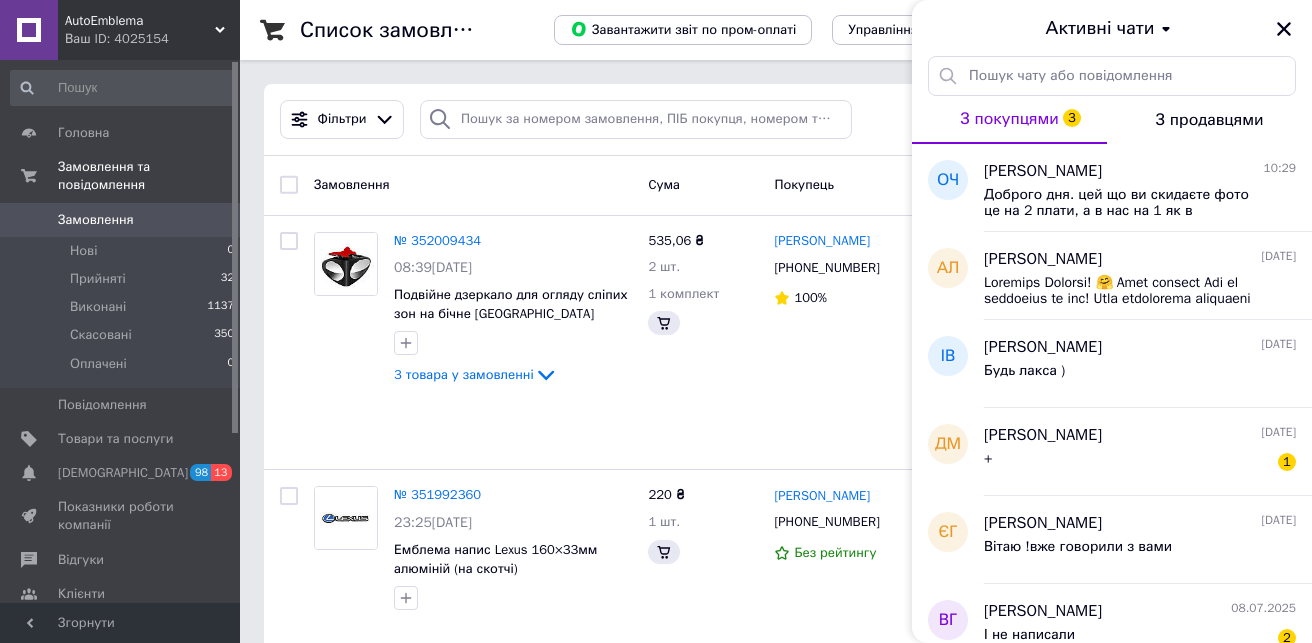 click on "Доброго дня. цей що ви скидаєте фото це на 2 плати, а в нас на 1 як в оголошенні" at bounding box center (1126, 203) 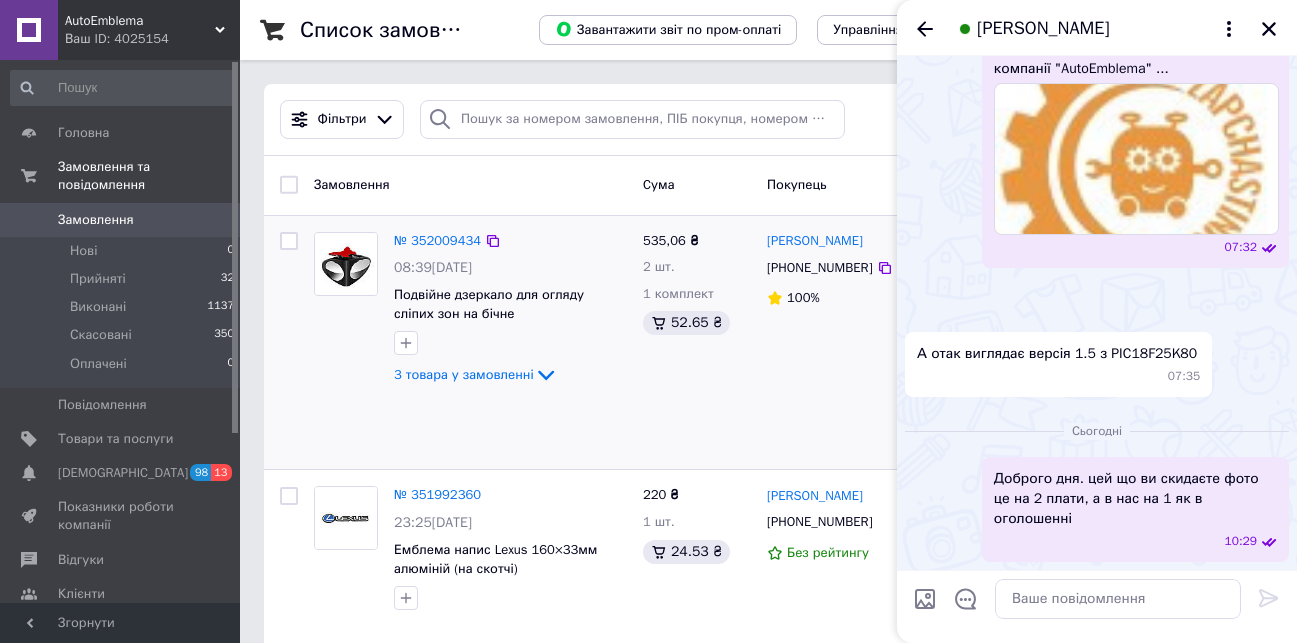 scroll, scrollTop: 1789, scrollLeft: 0, axis: vertical 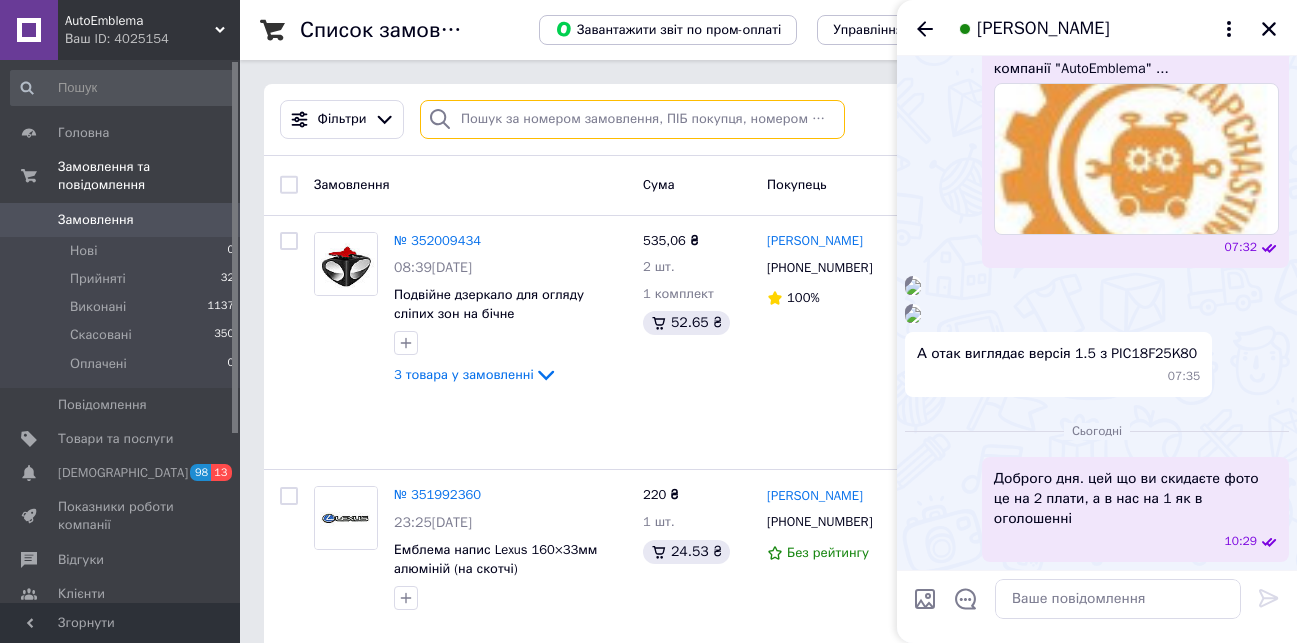 click at bounding box center (632, 119) 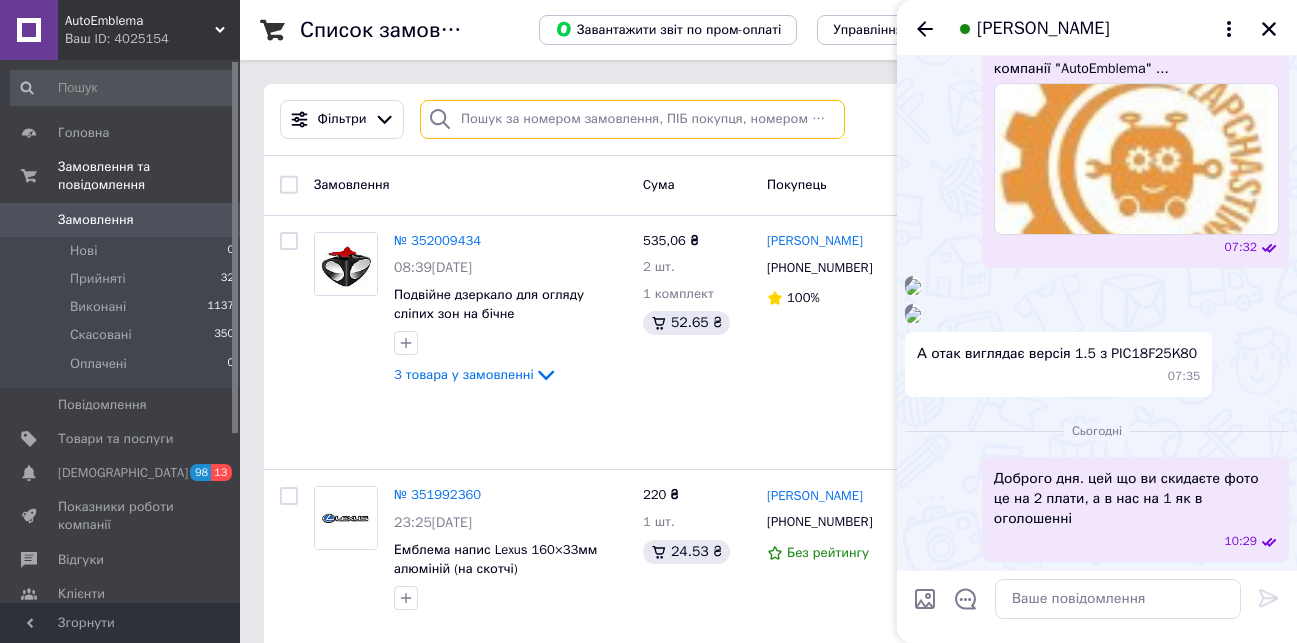 paste on "351343760" 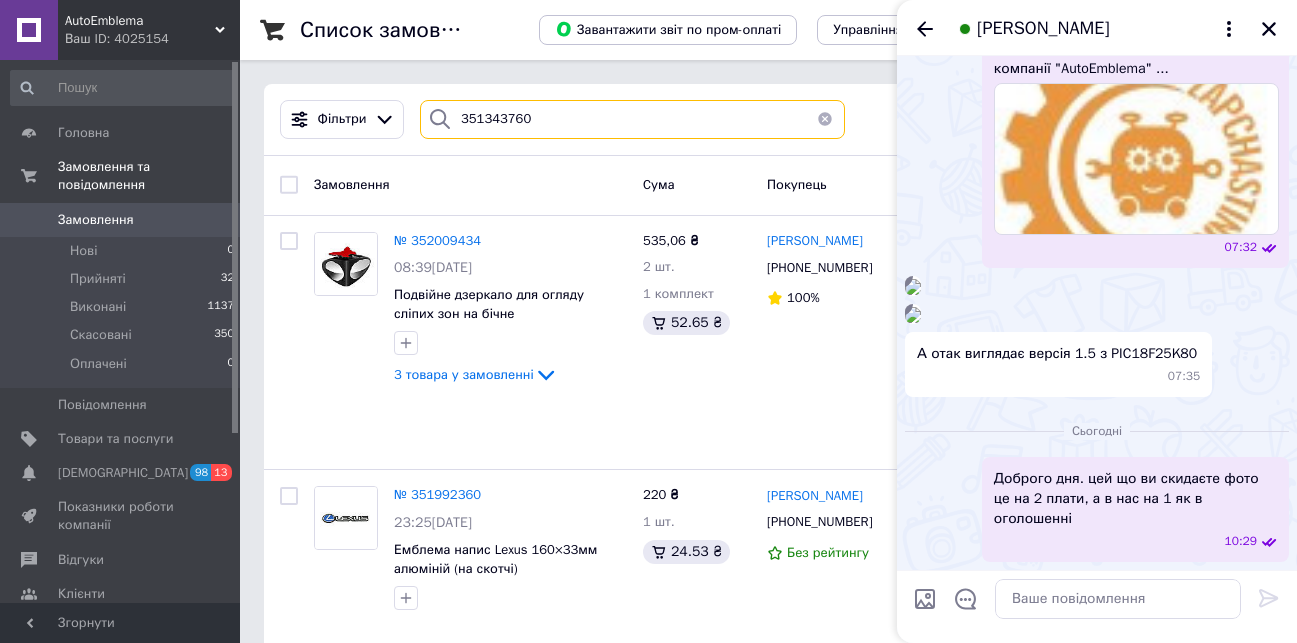 type on "351343760" 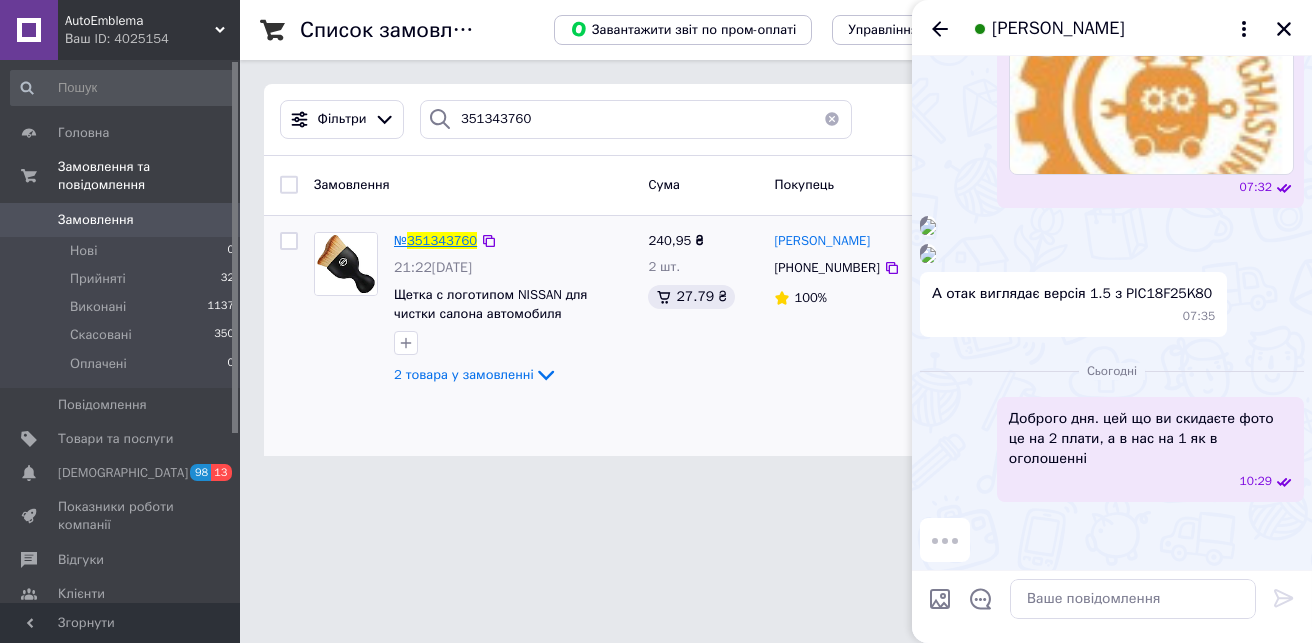 click on "351343760" at bounding box center [442, 240] 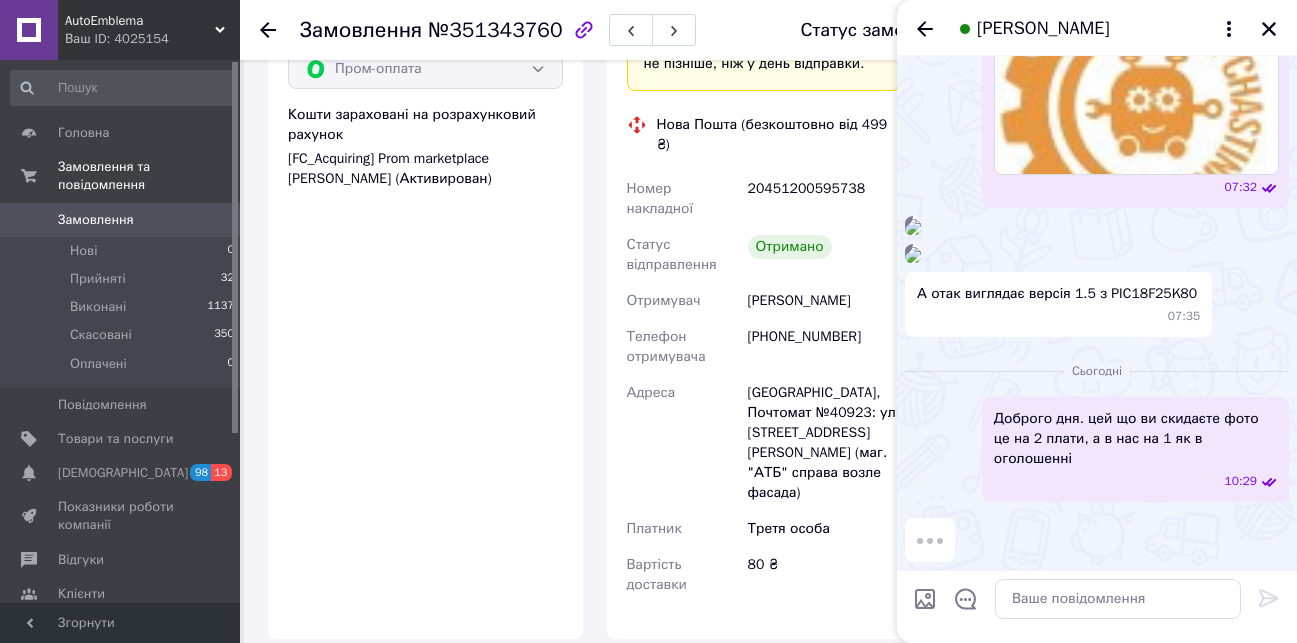 scroll, scrollTop: 1093, scrollLeft: 0, axis: vertical 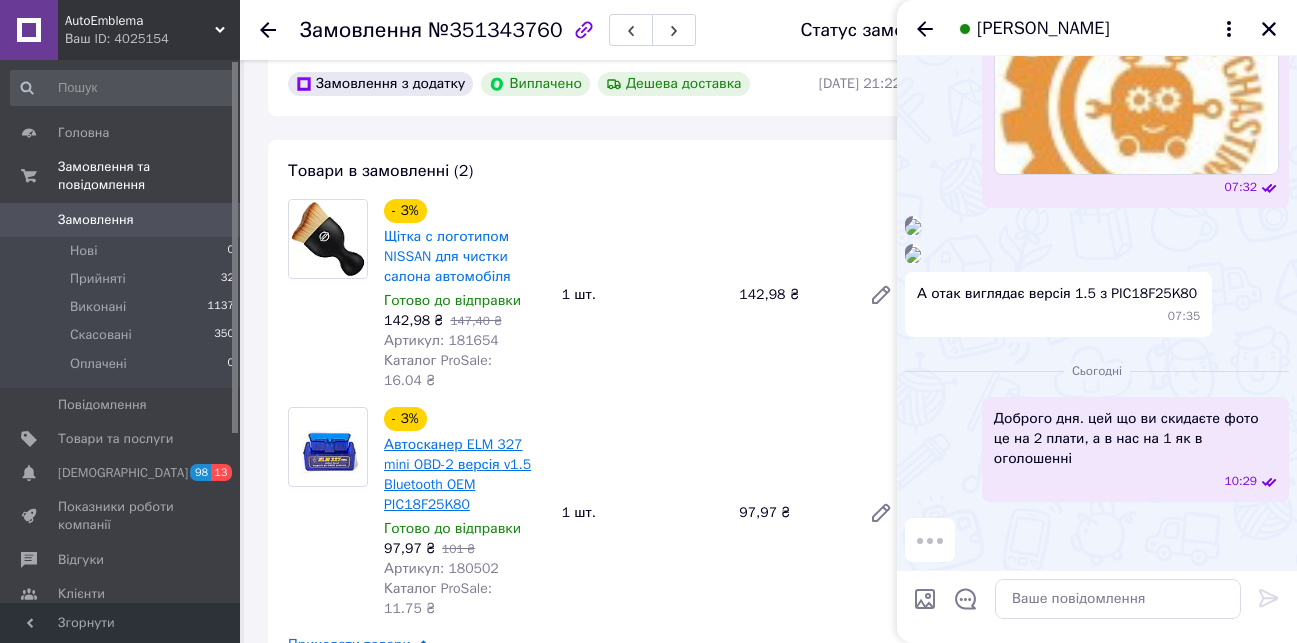 click on "Автосканер ELM 327 mini OBD-2 версія v1.5 Bluetooth OEM PIC18F25K80" at bounding box center (457, 474) 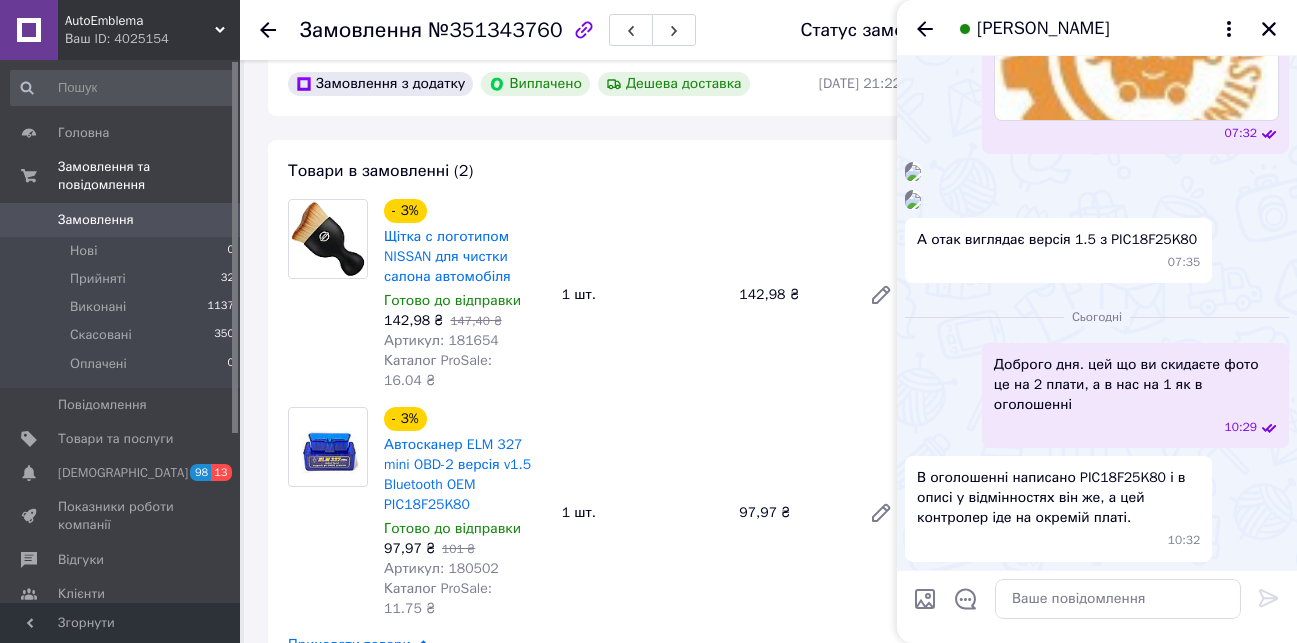 scroll, scrollTop: 1902, scrollLeft: 0, axis: vertical 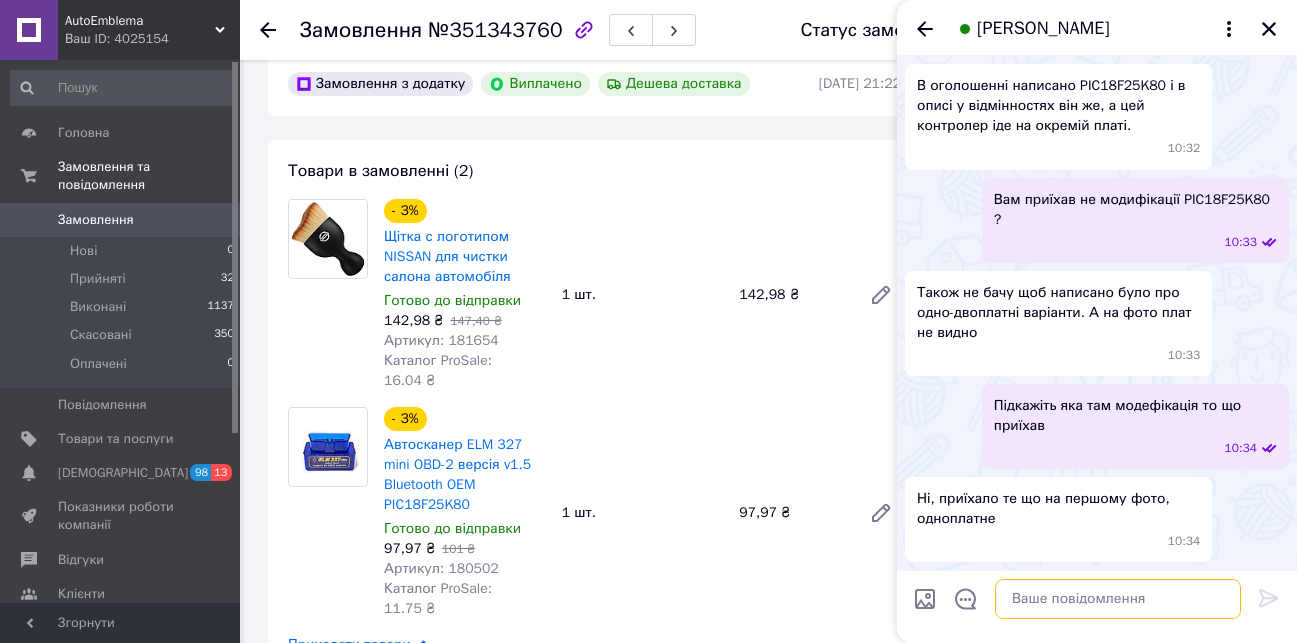 click at bounding box center (1118, 599) 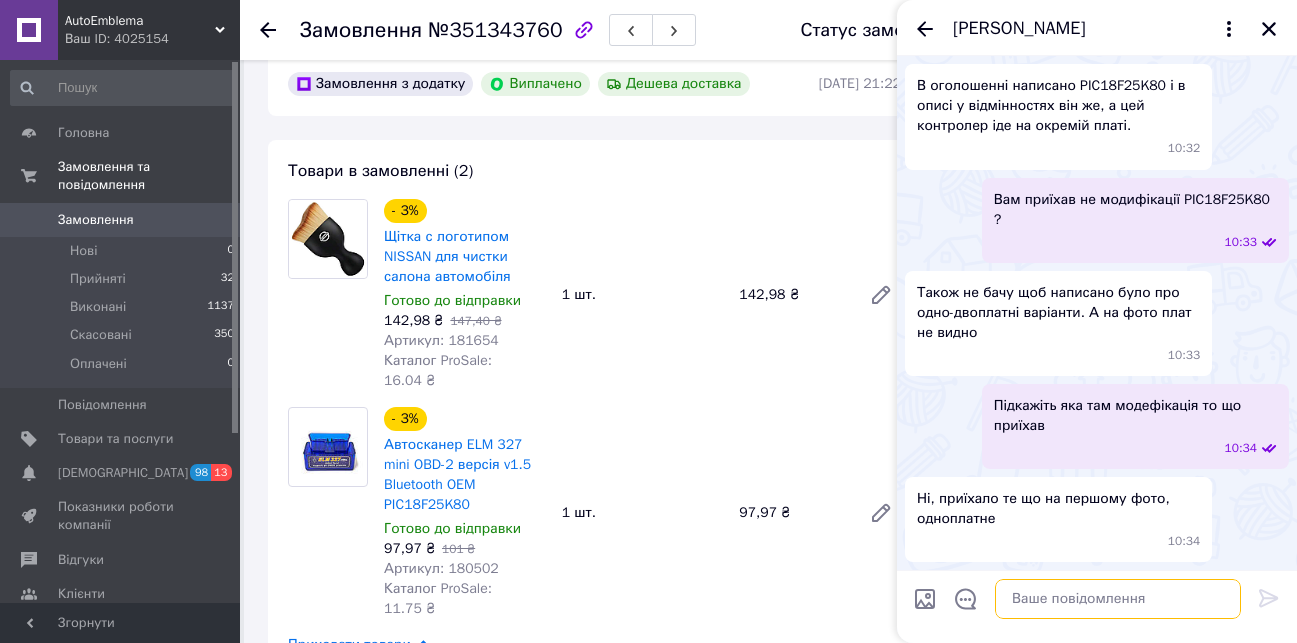 scroll, scrollTop: 2275, scrollLeft: 0, axis: vertical 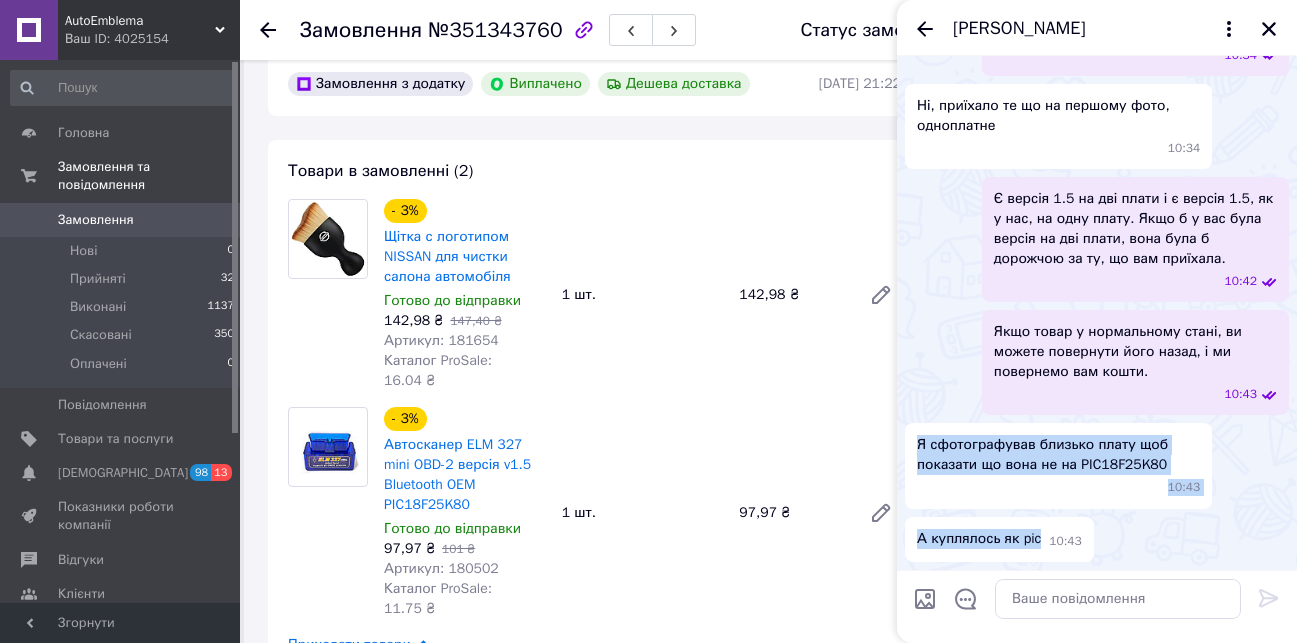 drag, startPoint x: 919, startPoint y: 447, endPoint x: 1038, endPoint y: 534, distance: 147.411 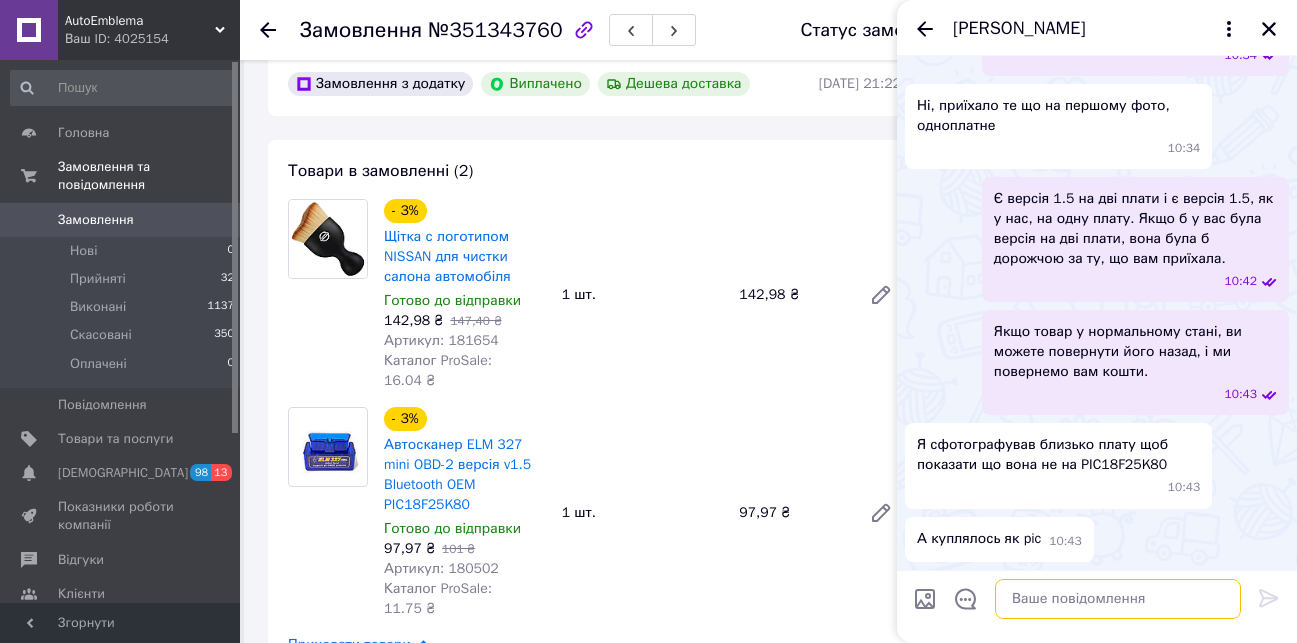 click at bounding box center [1118, 599] 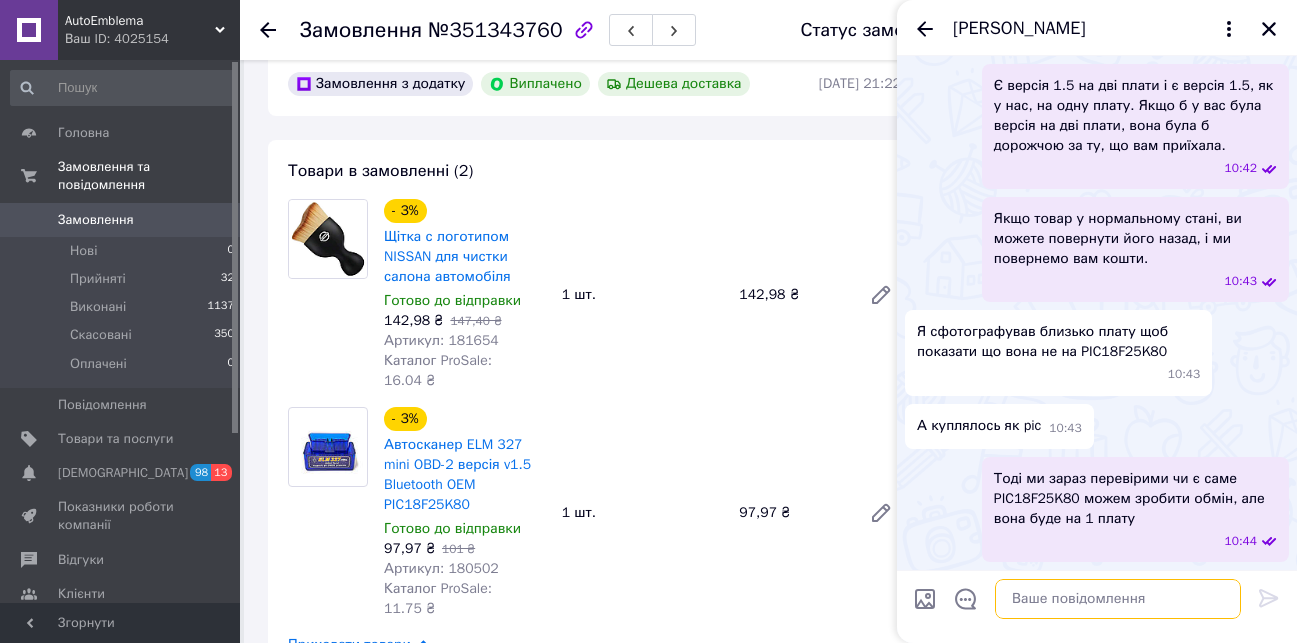 scroll, scrollTop: 2781, scrollLeft: 0, axis: vertical 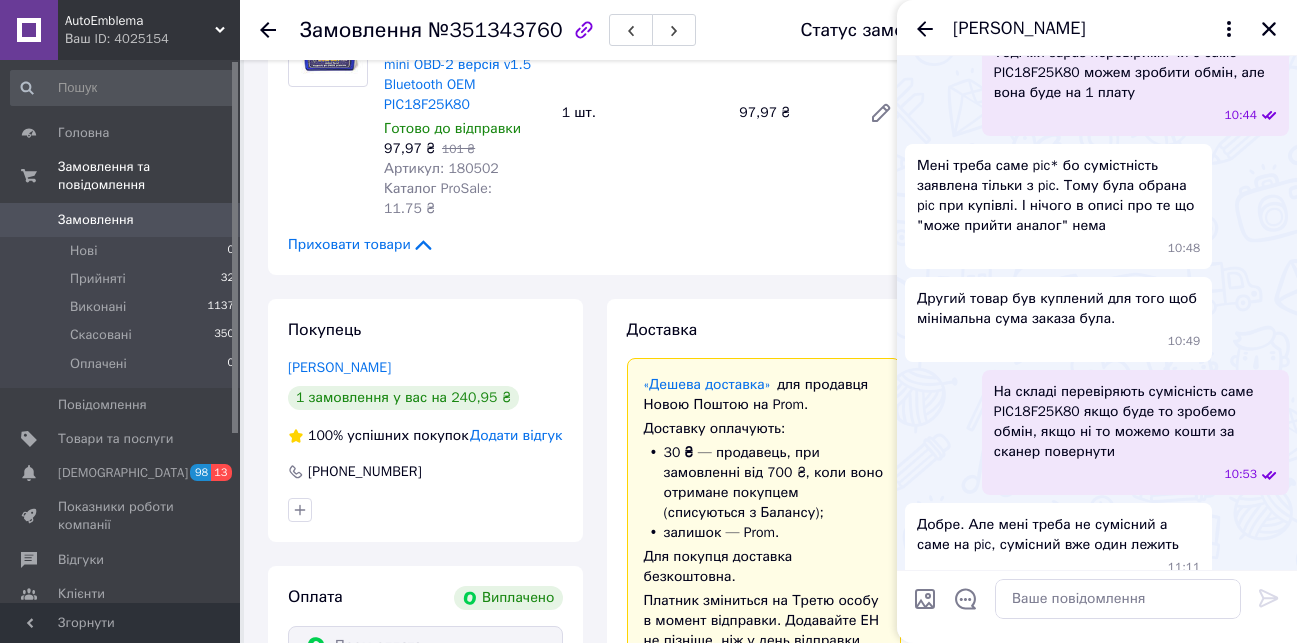 click on "AutoEmblema" at bounding box center (140, 21) 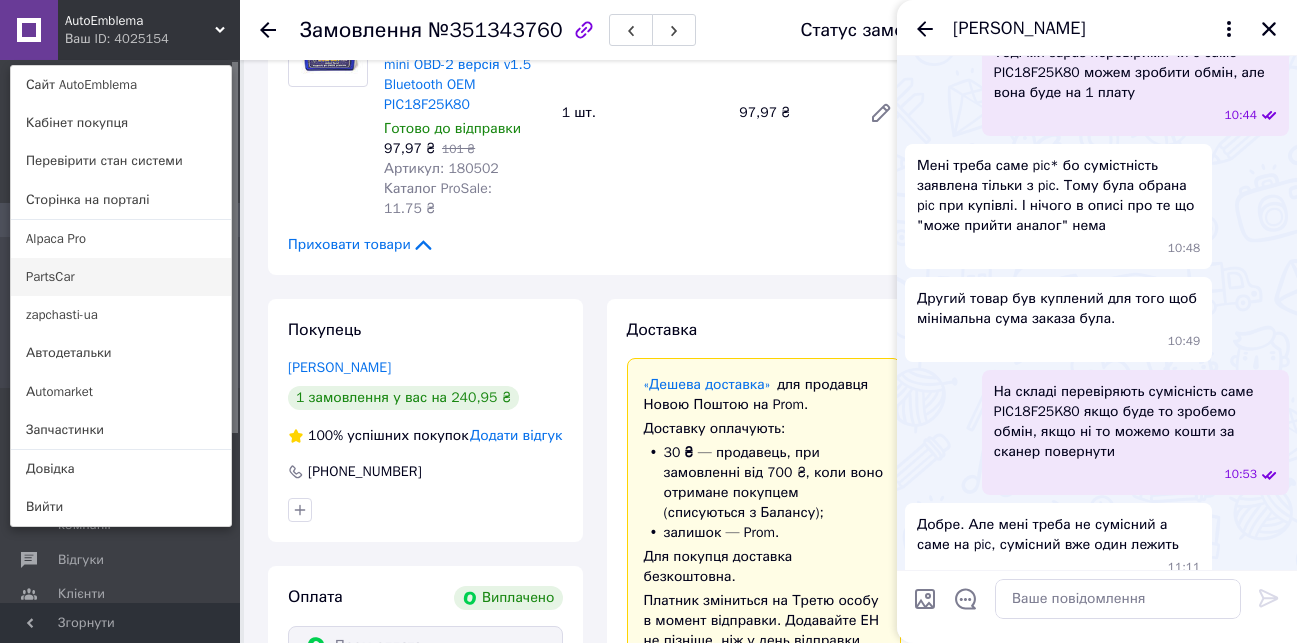 click on "PartsCar" at bounding box center (121, 277) 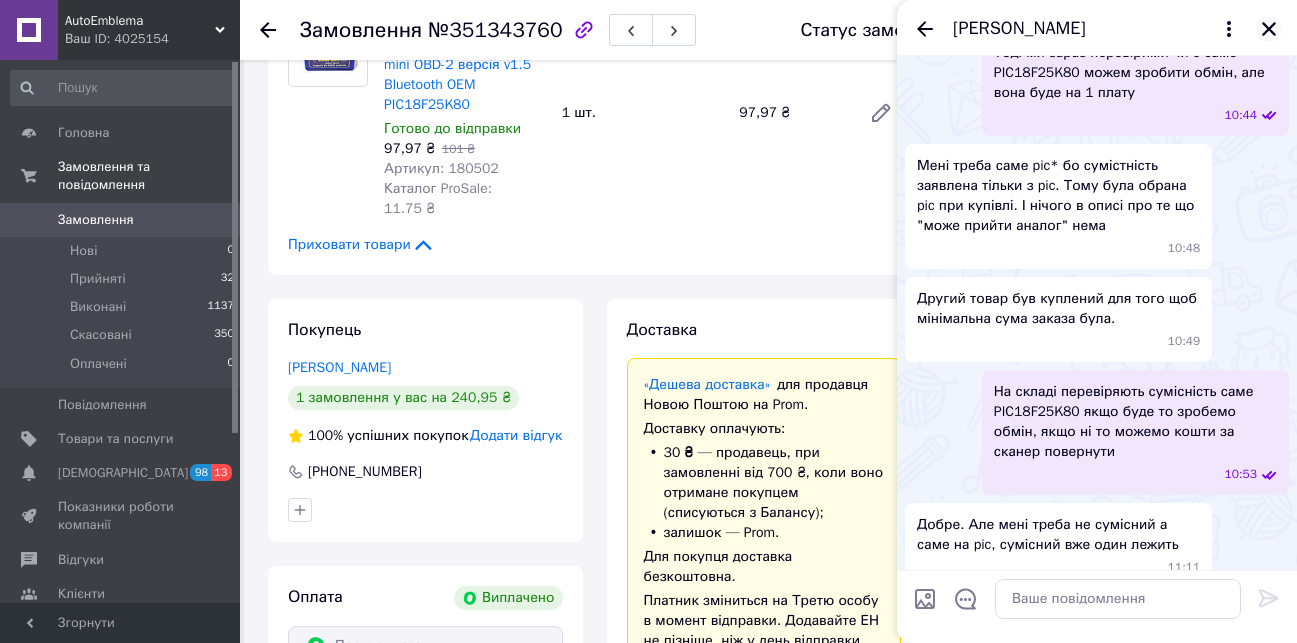 click 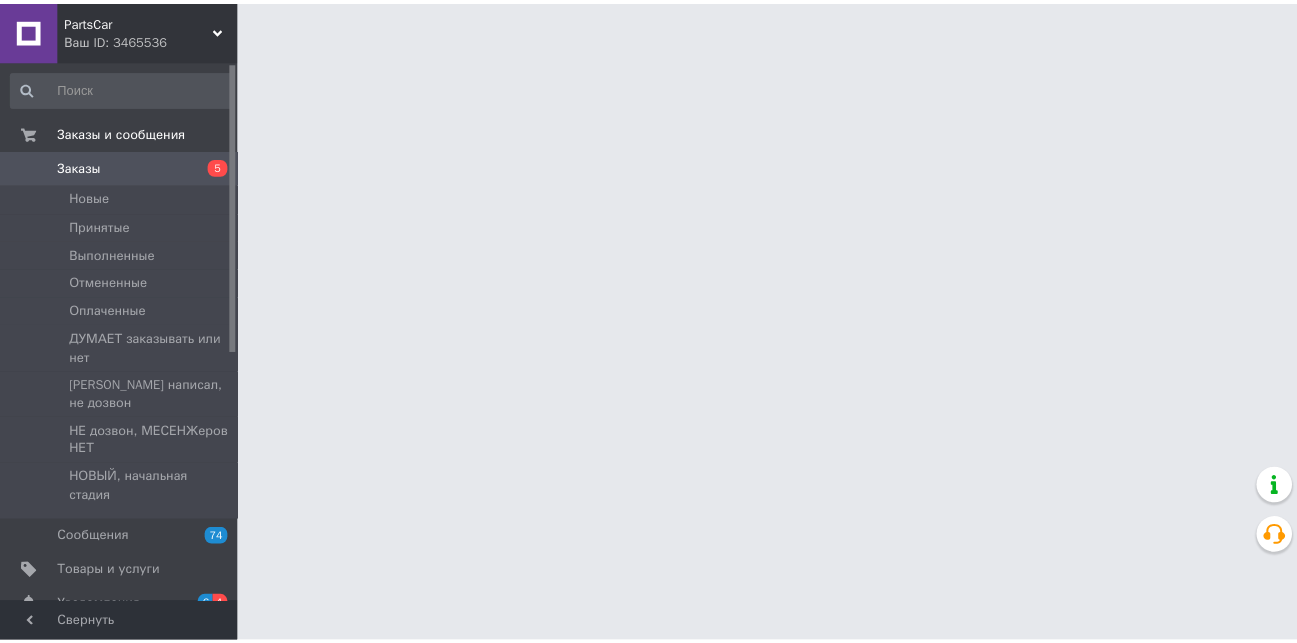 scroll, scrollTop: 0, scrollLeft: 0, axis: both 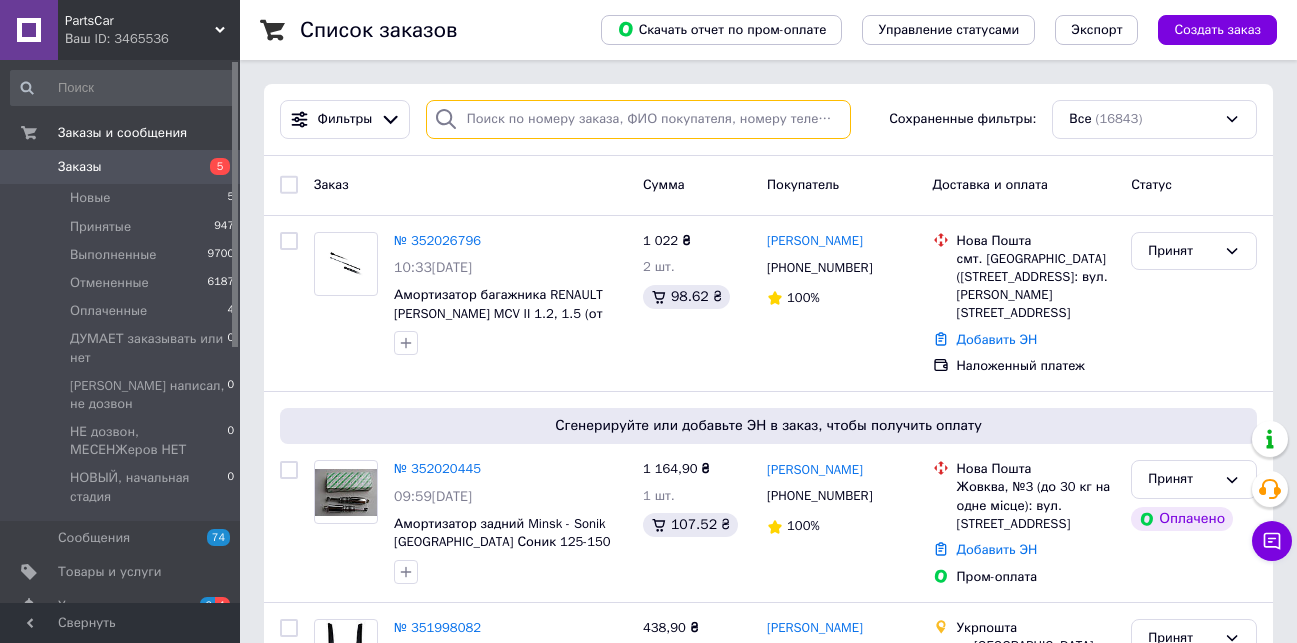 click at bounding box center [638, 119] 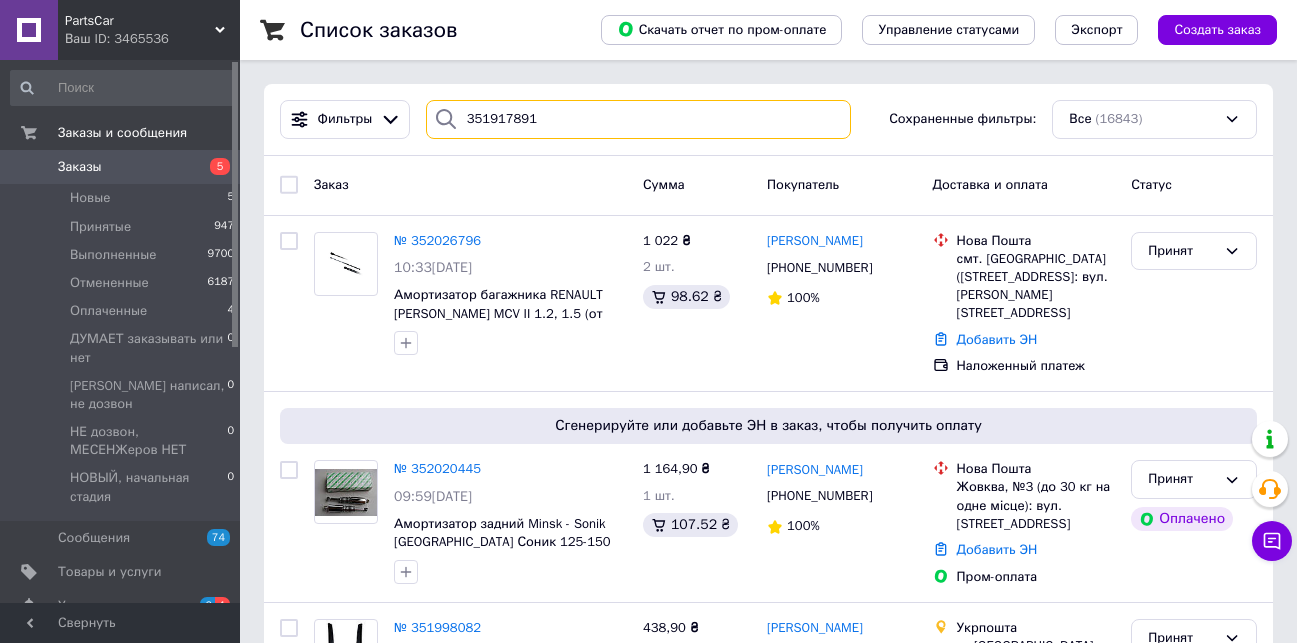type on "351917891" 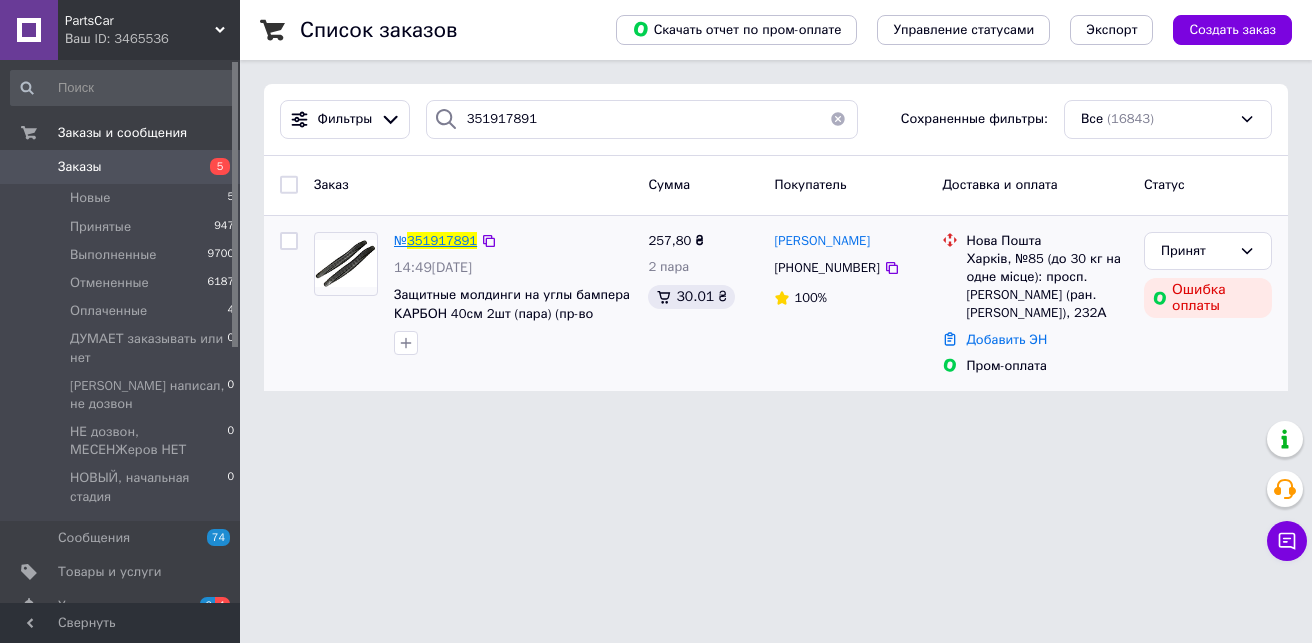 click on "351917891" at bounding box center (442, 240) 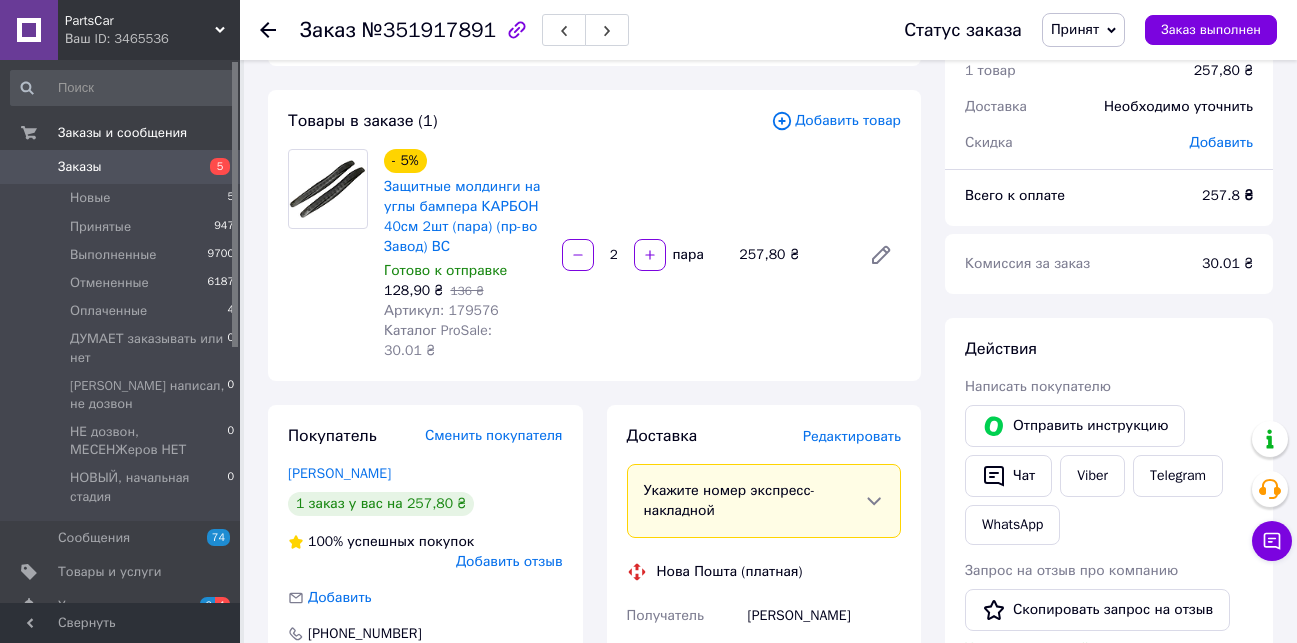 scroll, scrollTop: 0, scrollLeft: 0, axis: both 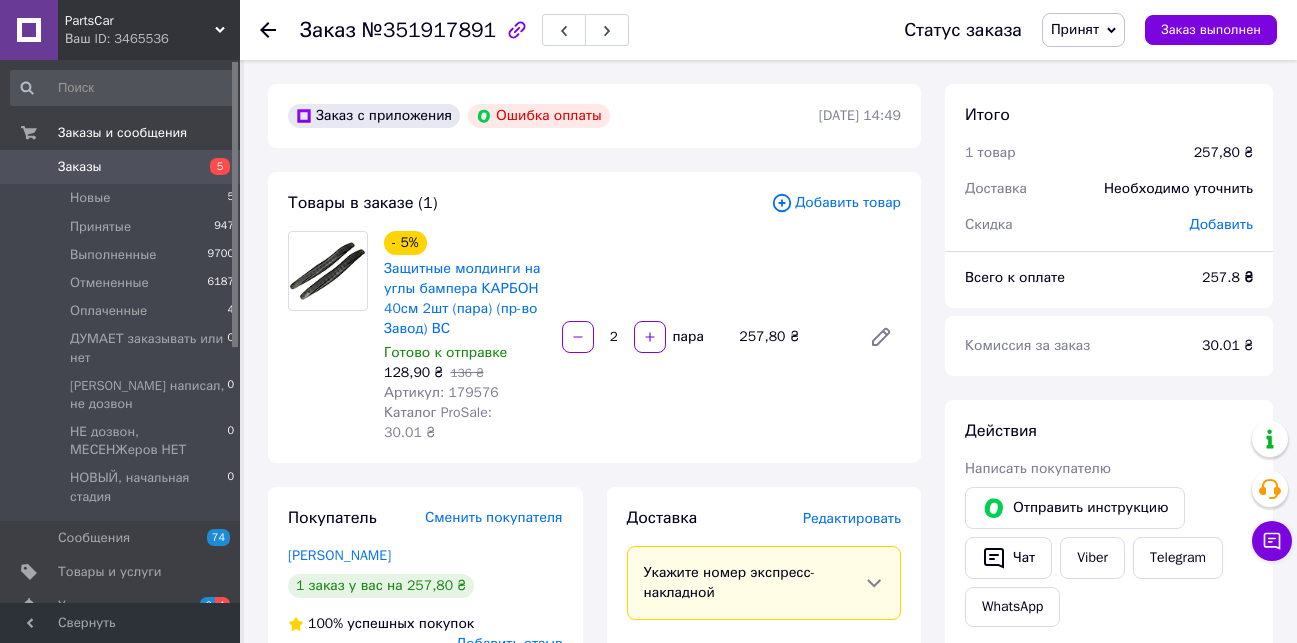 click on "Артикул: 179576" at bounding box center [441, 392] 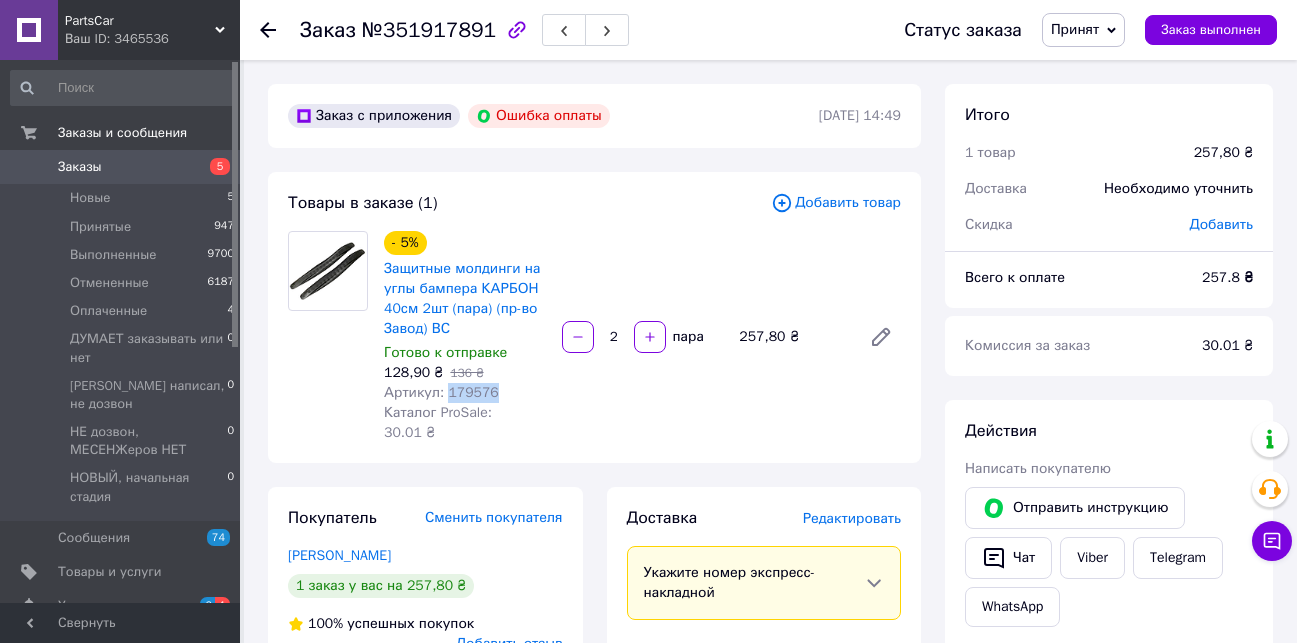 click on "Артикул: 179576" at bounding box center [441, 392] 